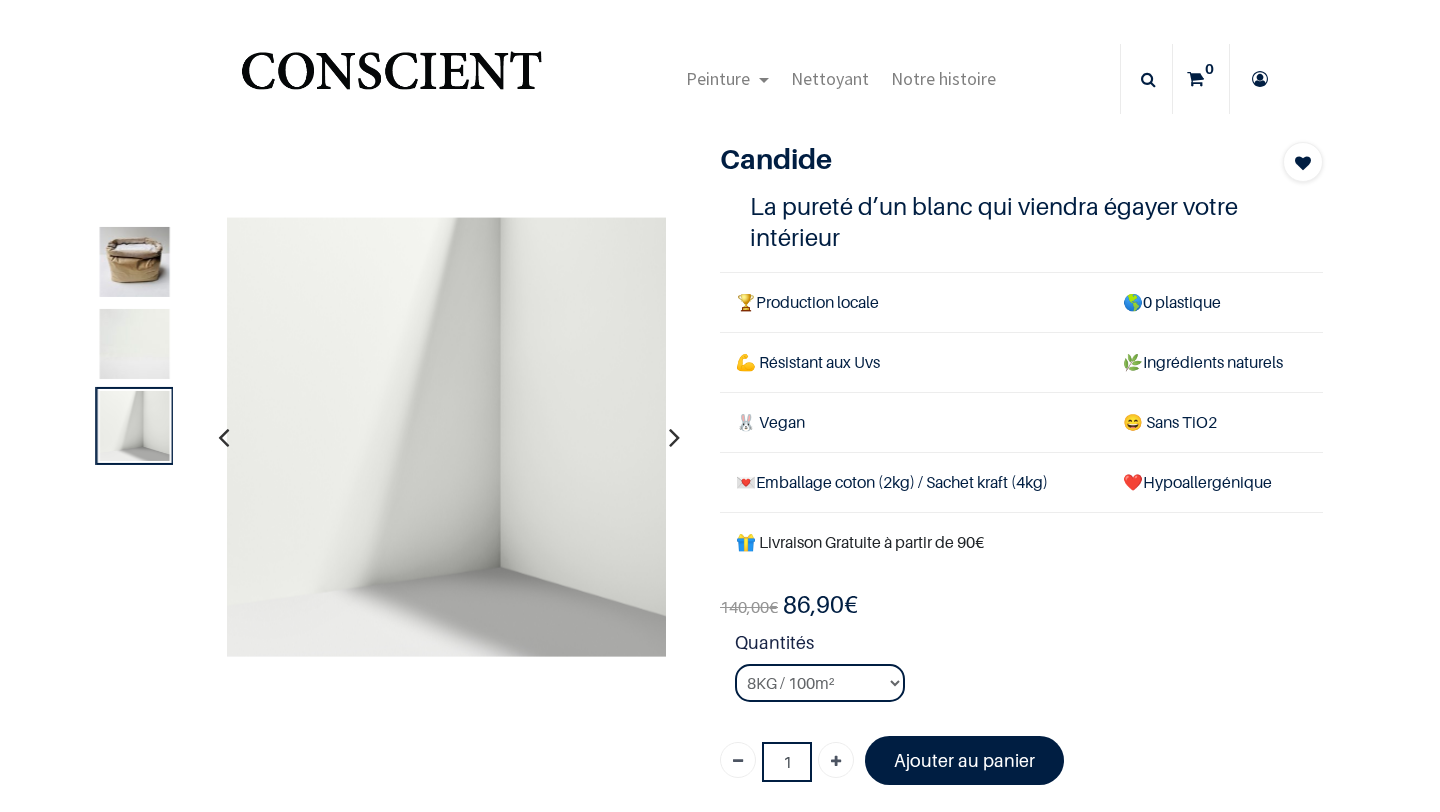 scroll, scrollTop: 0, scrollLeft: 0, axis: both 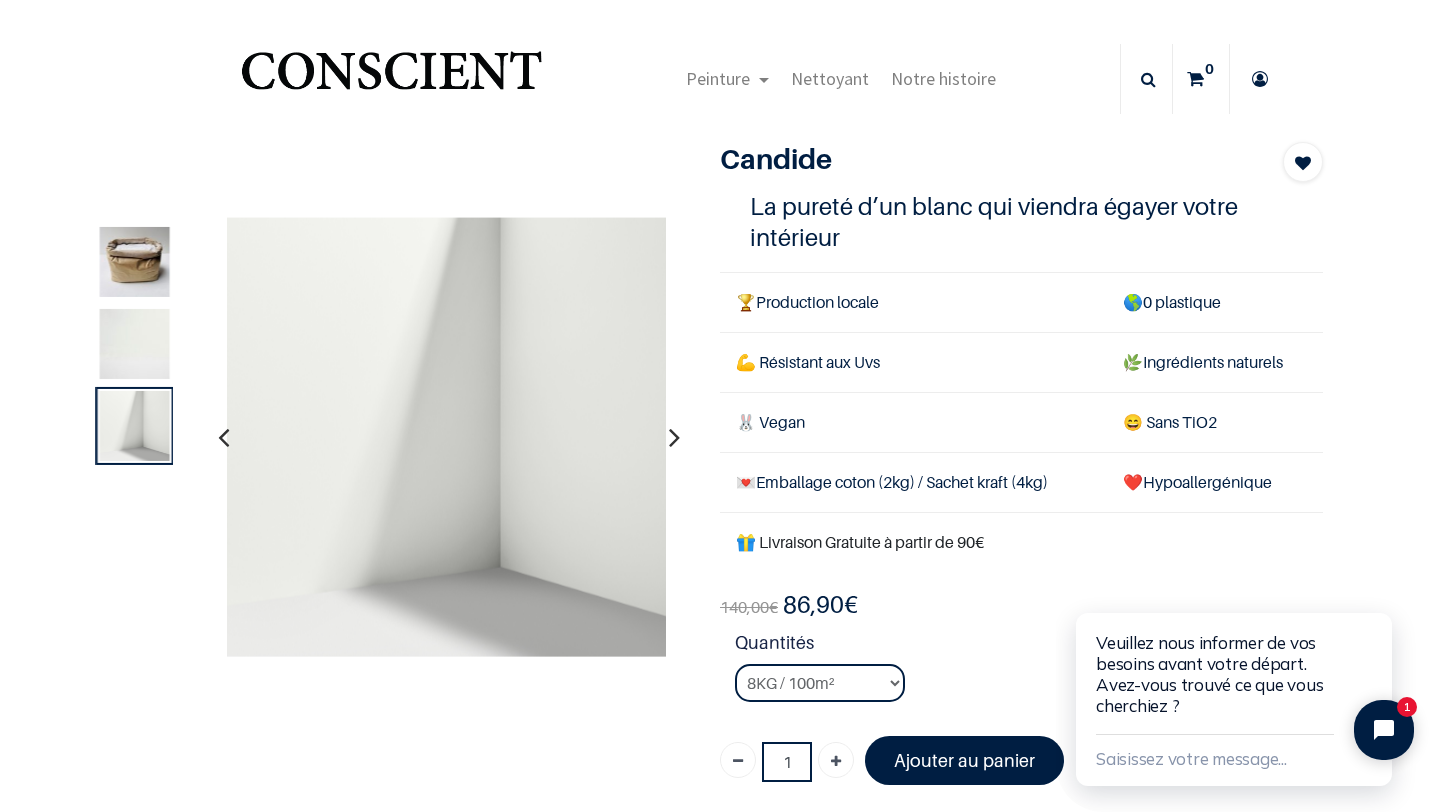 click at bounding box center (447, 437) 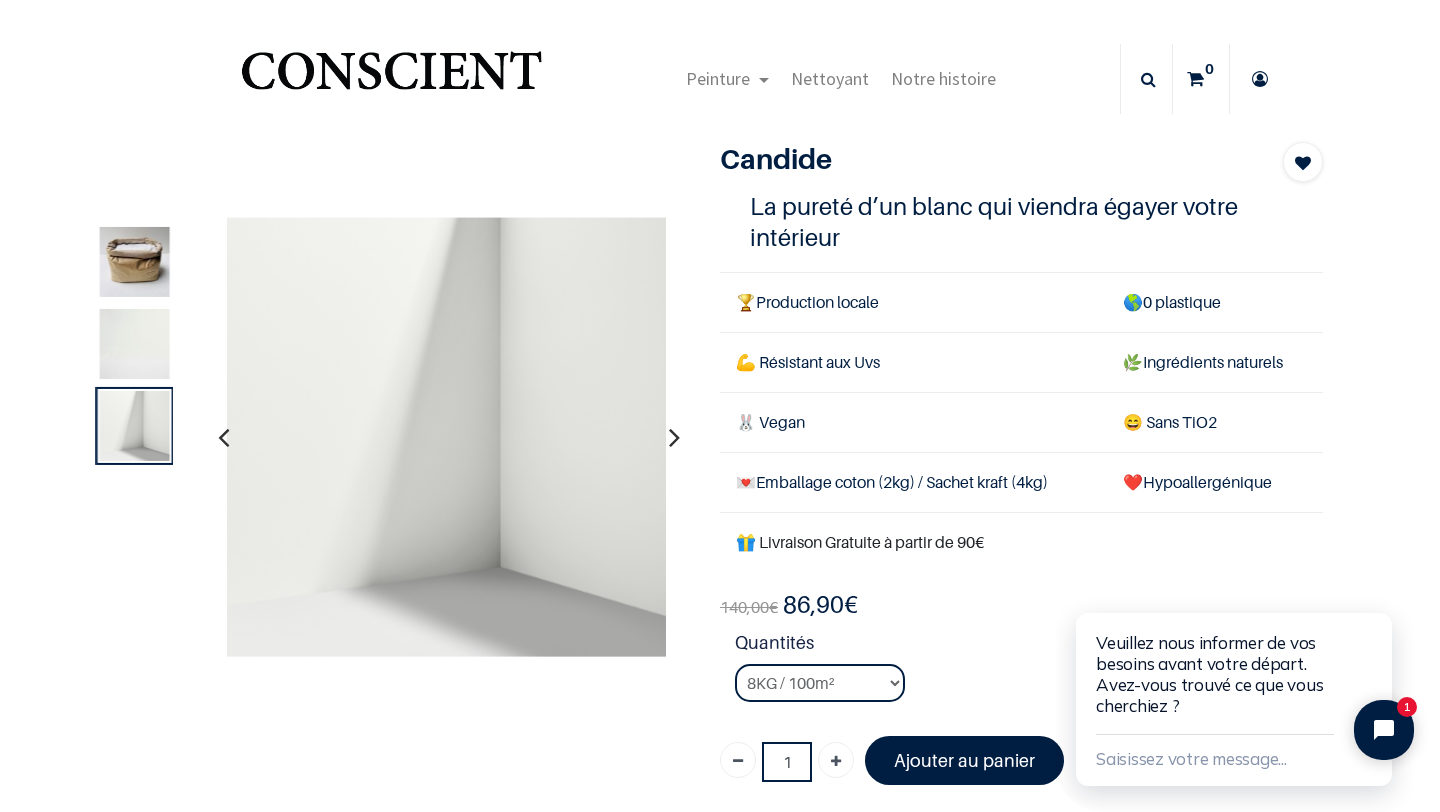 click at bounding box center [135, 262] 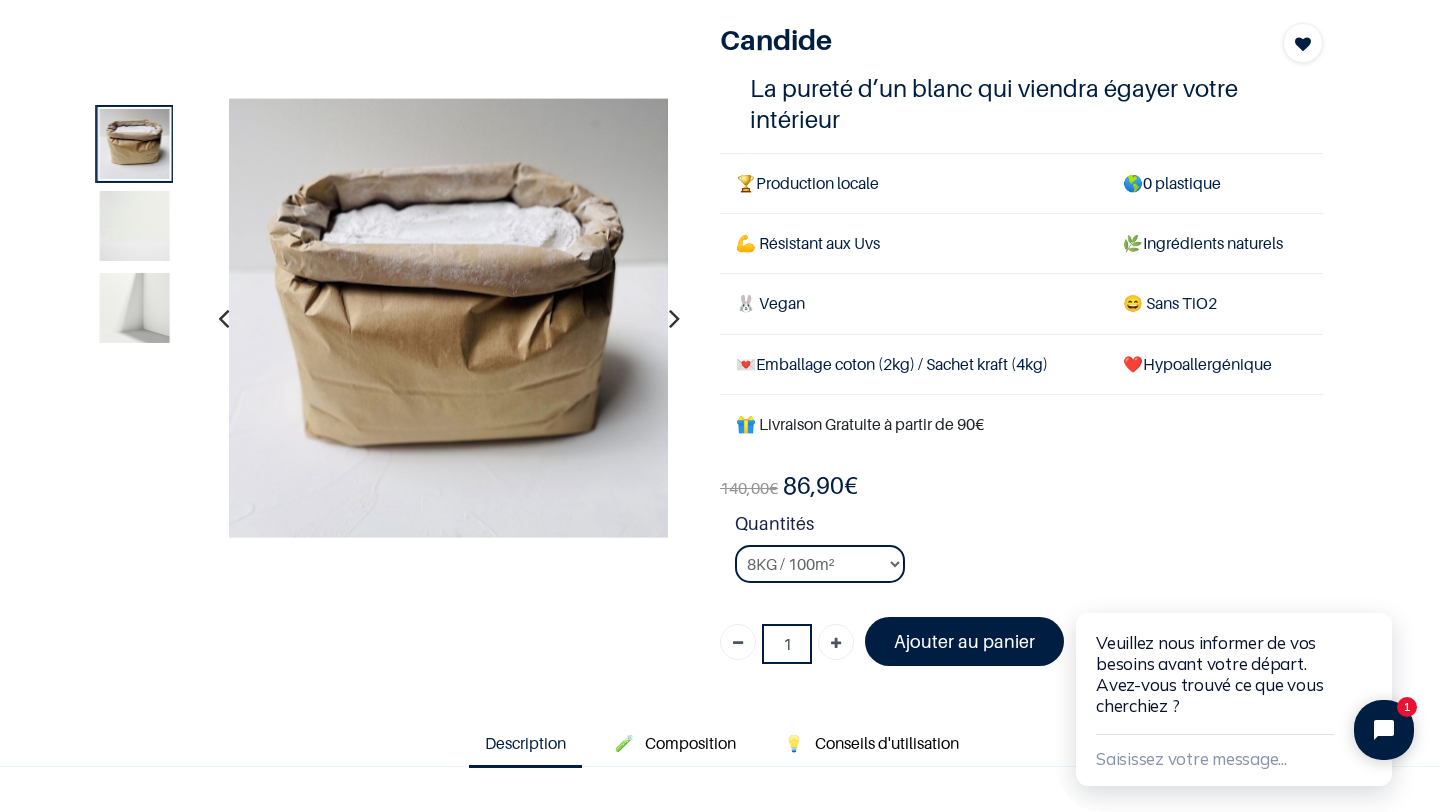 scroll, scrollTop: 376, scrollLeft: 0, axis: vertical 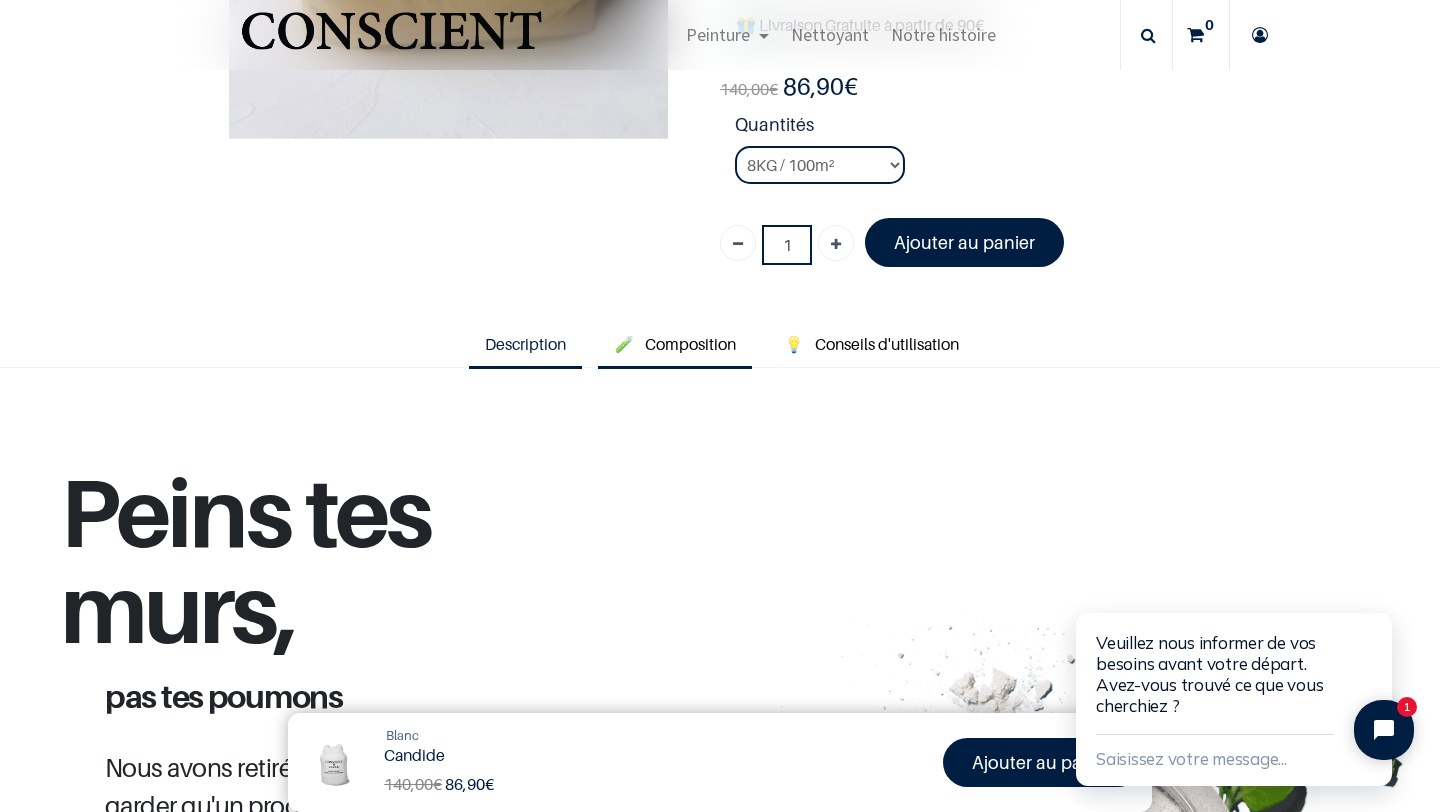 click on "🧪
Composition" at bounding box center (675, 346) 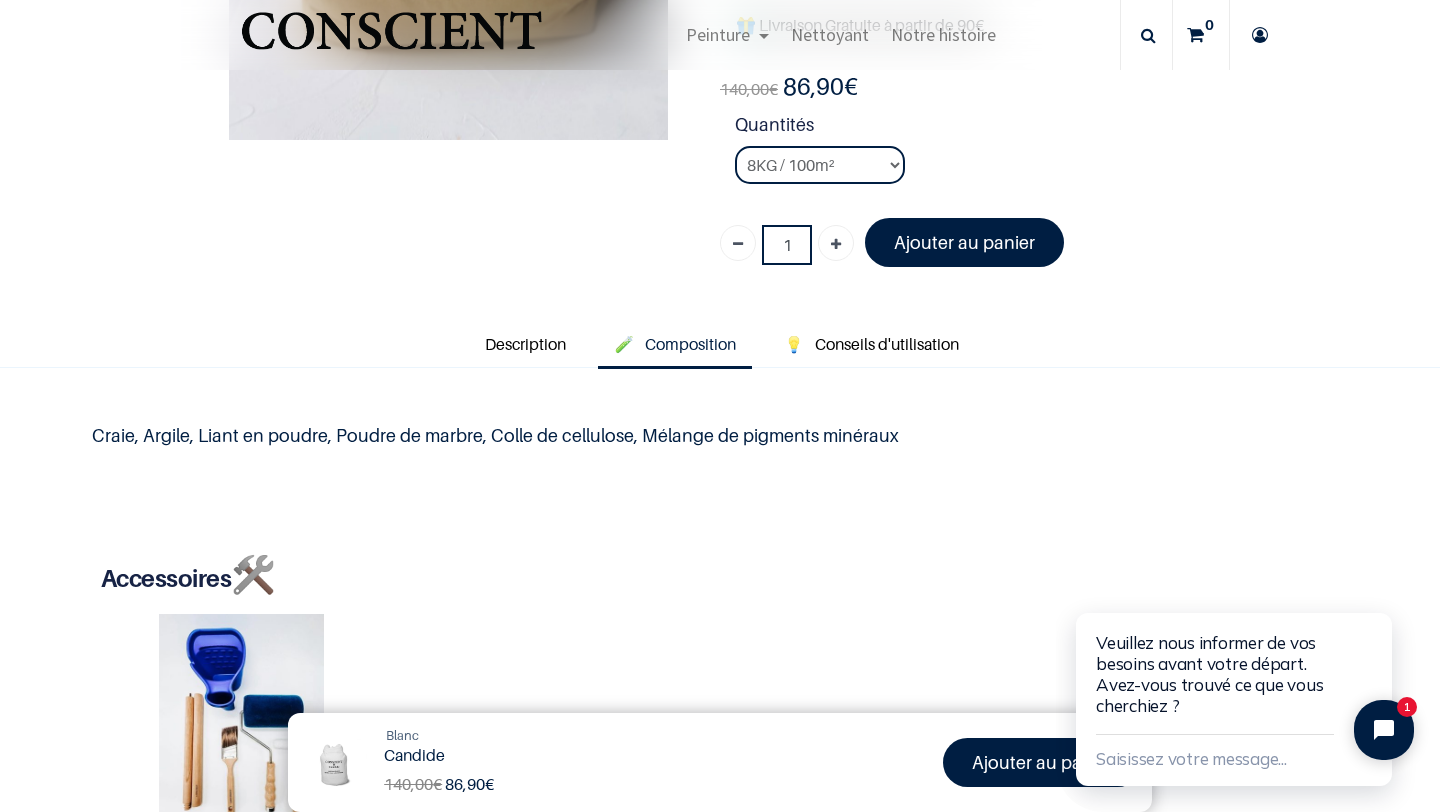 scroll, scrollTop: 464, scrollLeft: 0, axis: vertical 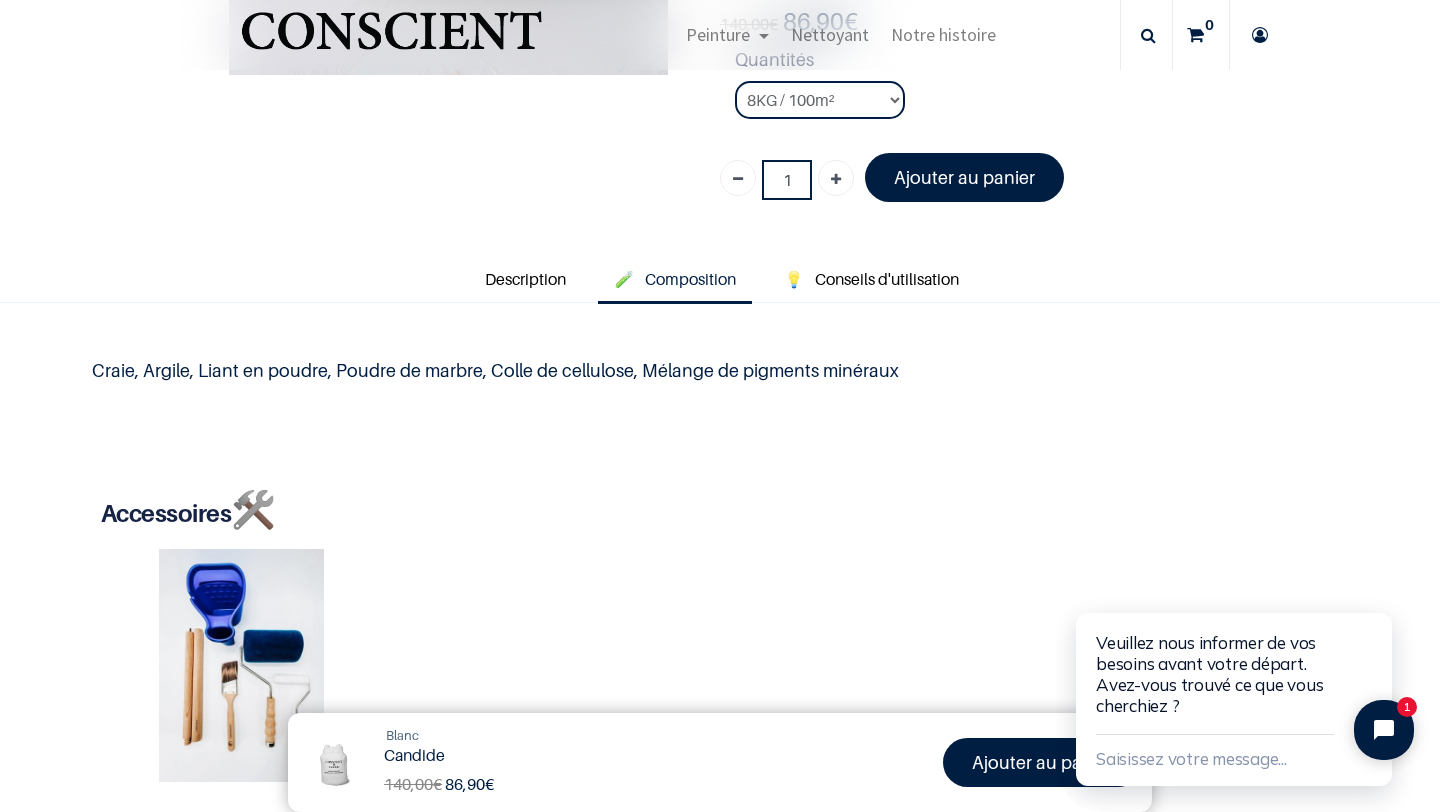 click on "Accessoires  🛠️
Smart Kit
65,00  €
49,99  €
(23%
Off)" at bounding box center (720, 633) 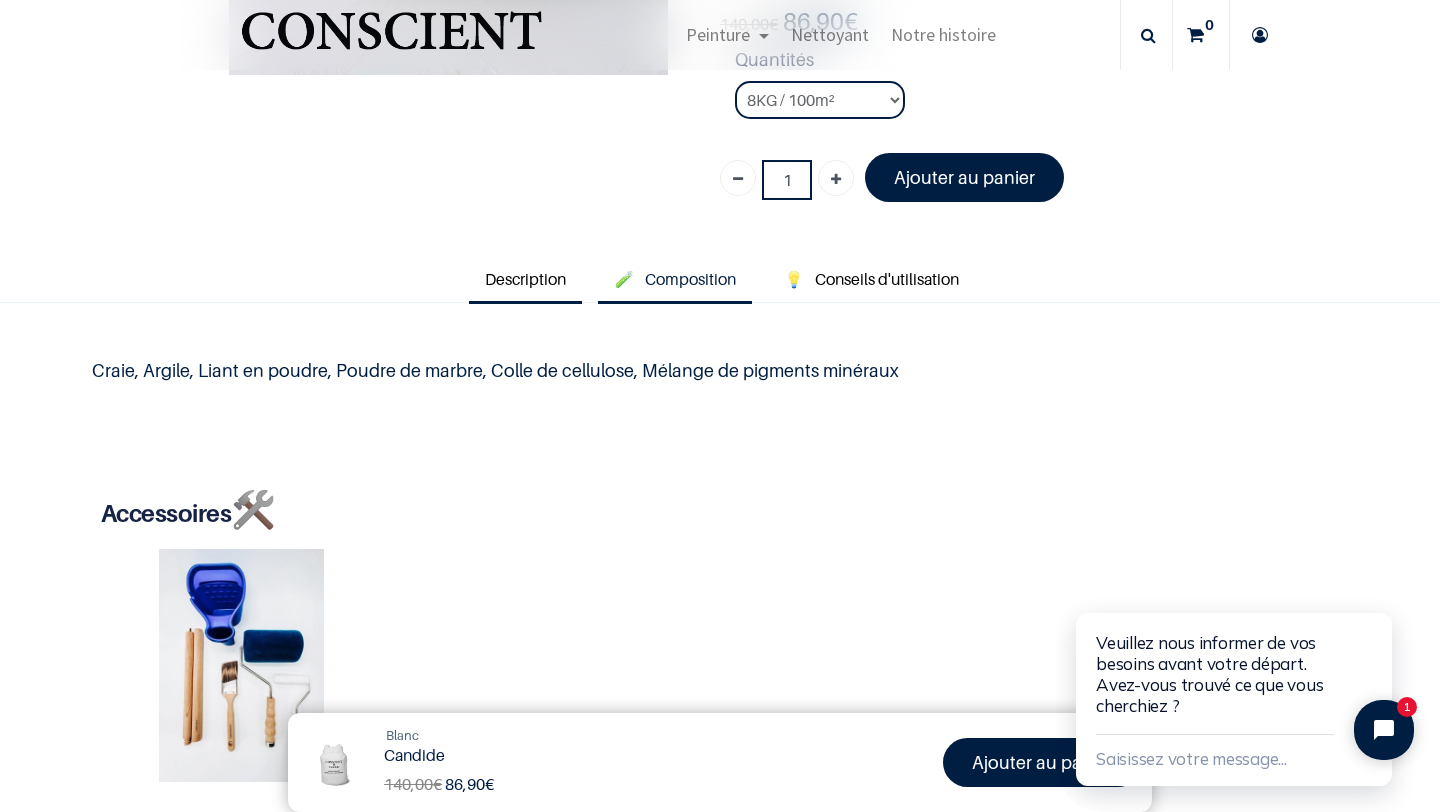 click on "Description" at bounding box center [525, 281] 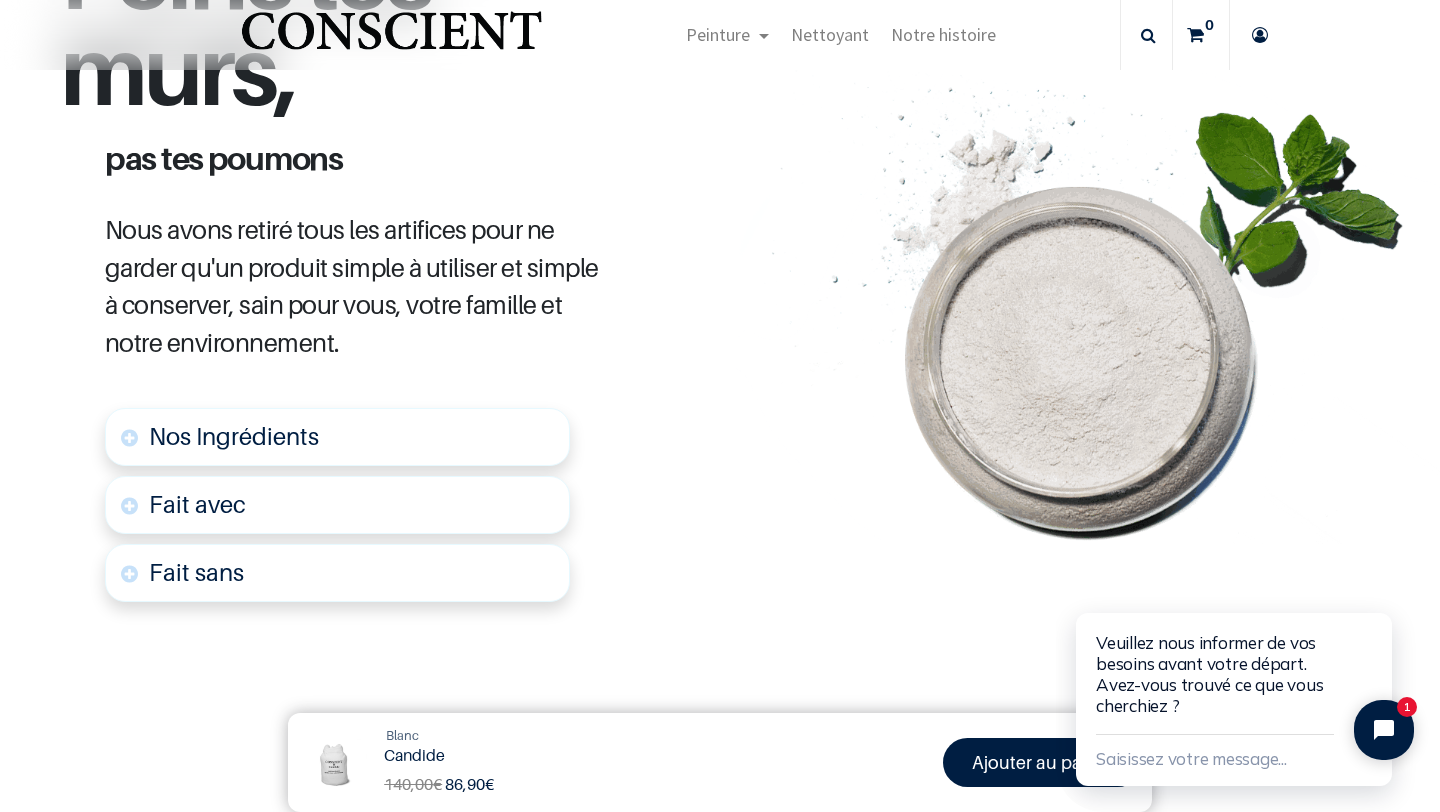 scroll, scrollTop: 939, scrollLeft: 0, axis: vertical 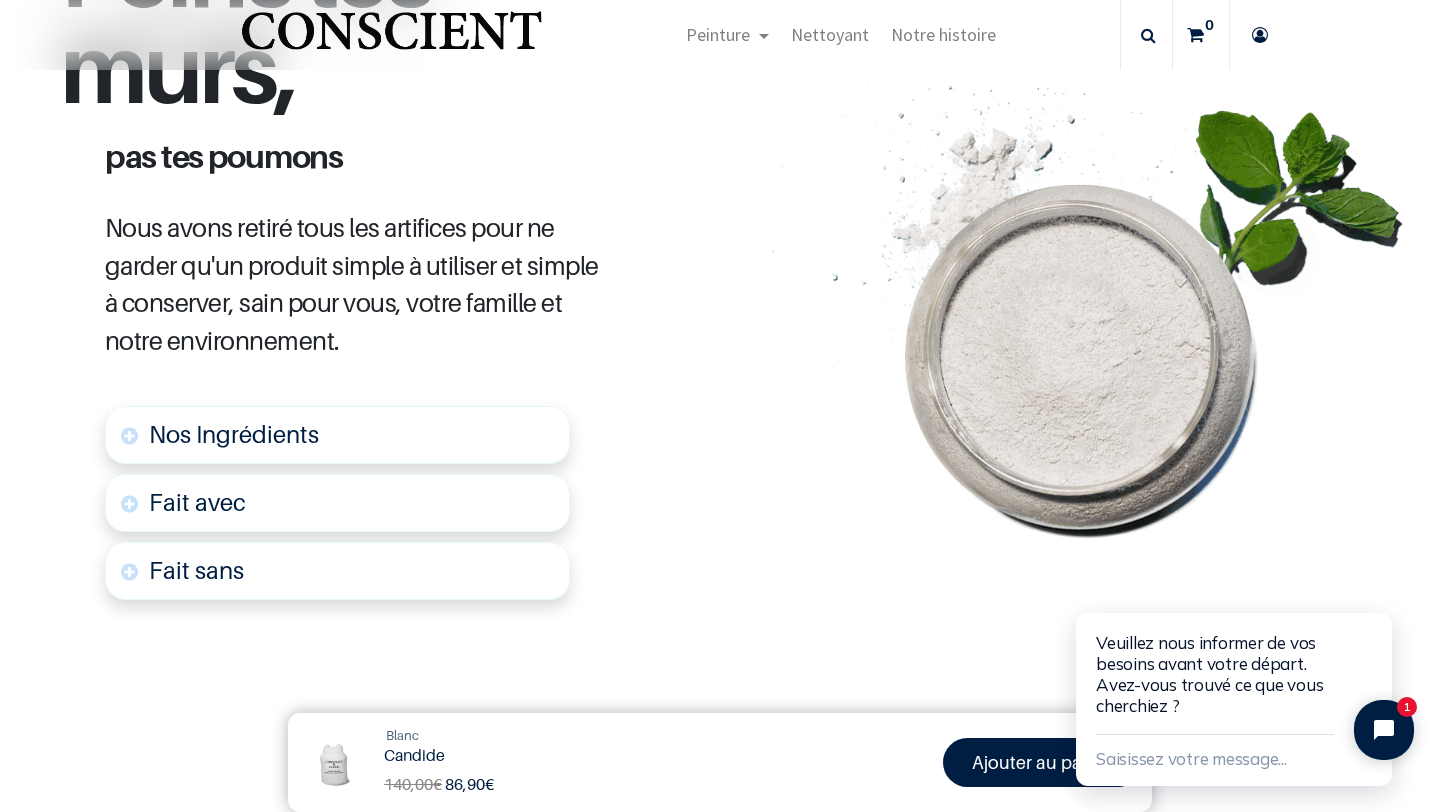 click on "Nos Ingrédients" at bounding box center (337, 435) 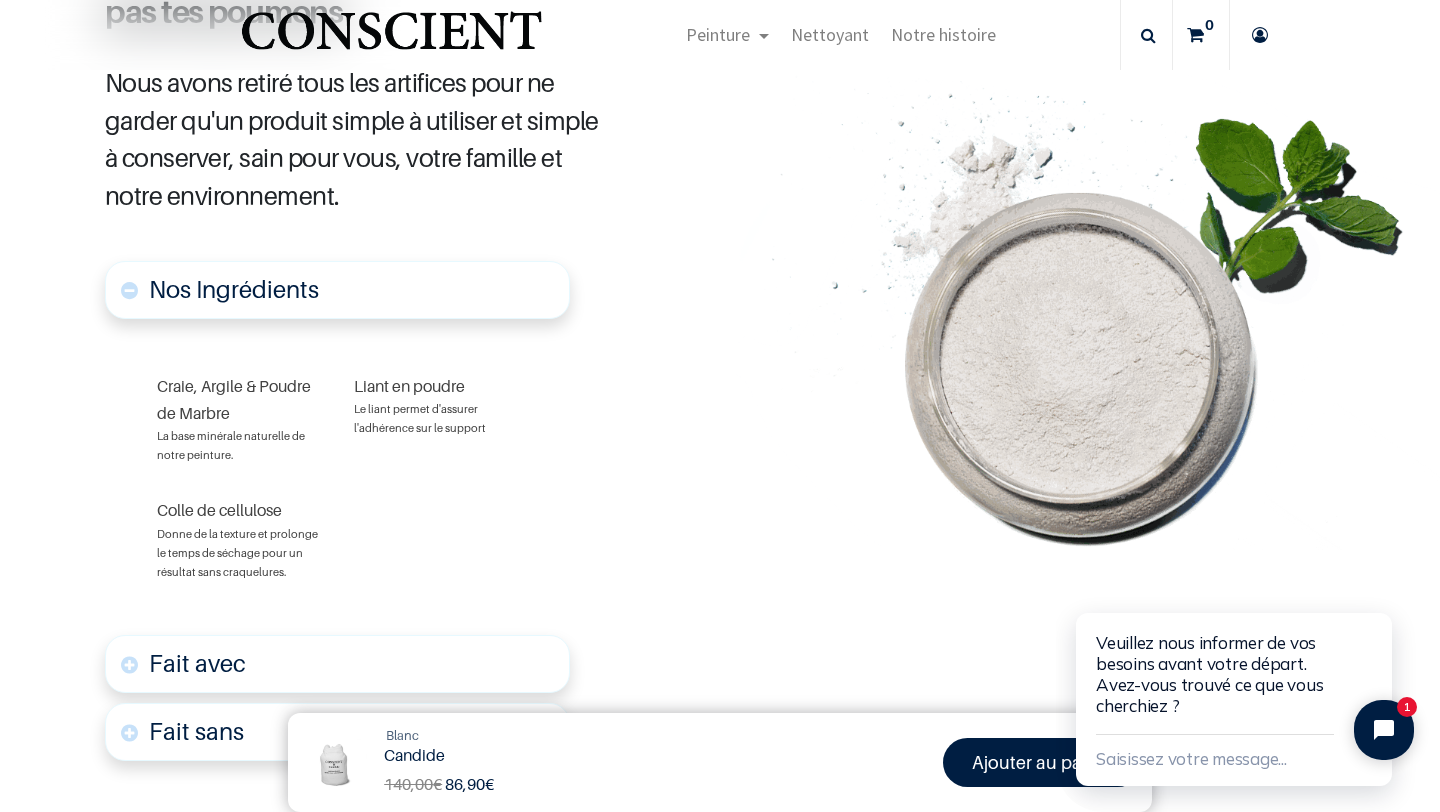 scroll, scrollTop: 1092, scrollLeft: 0, axis: vertical 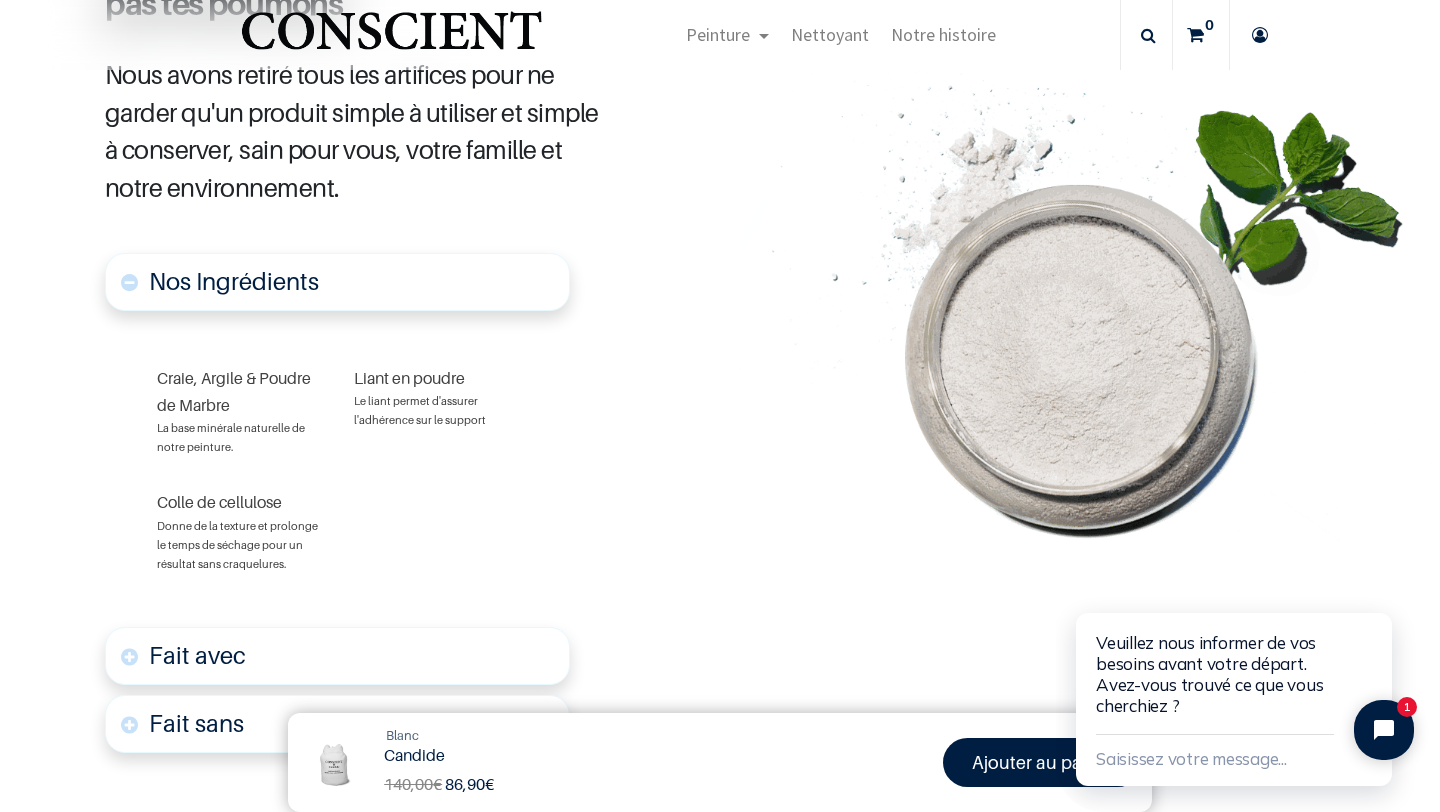 click on "Nos Ingrédients" at bounding box center (337, 282) 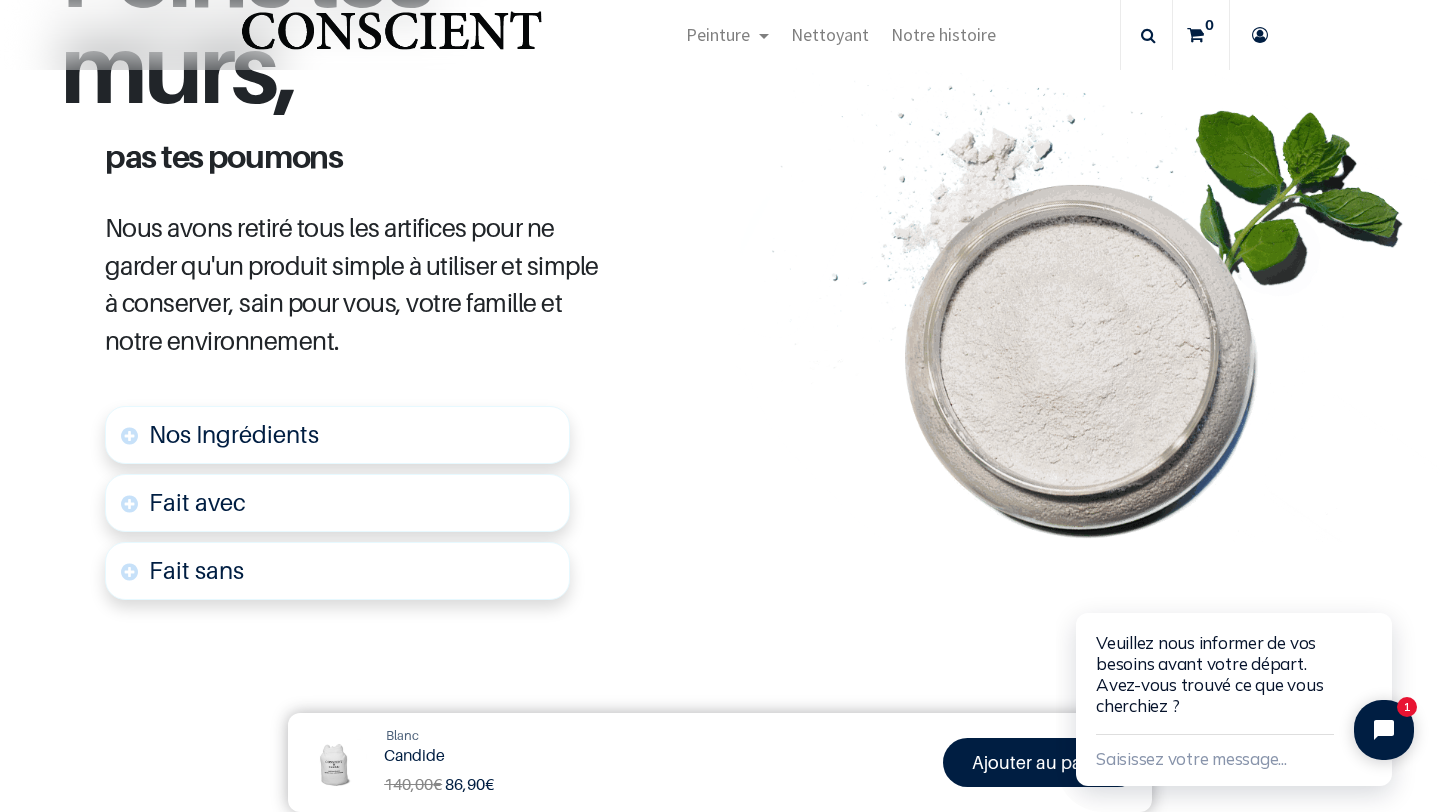 click on "Fait avec" at bounding box center [337, 503] 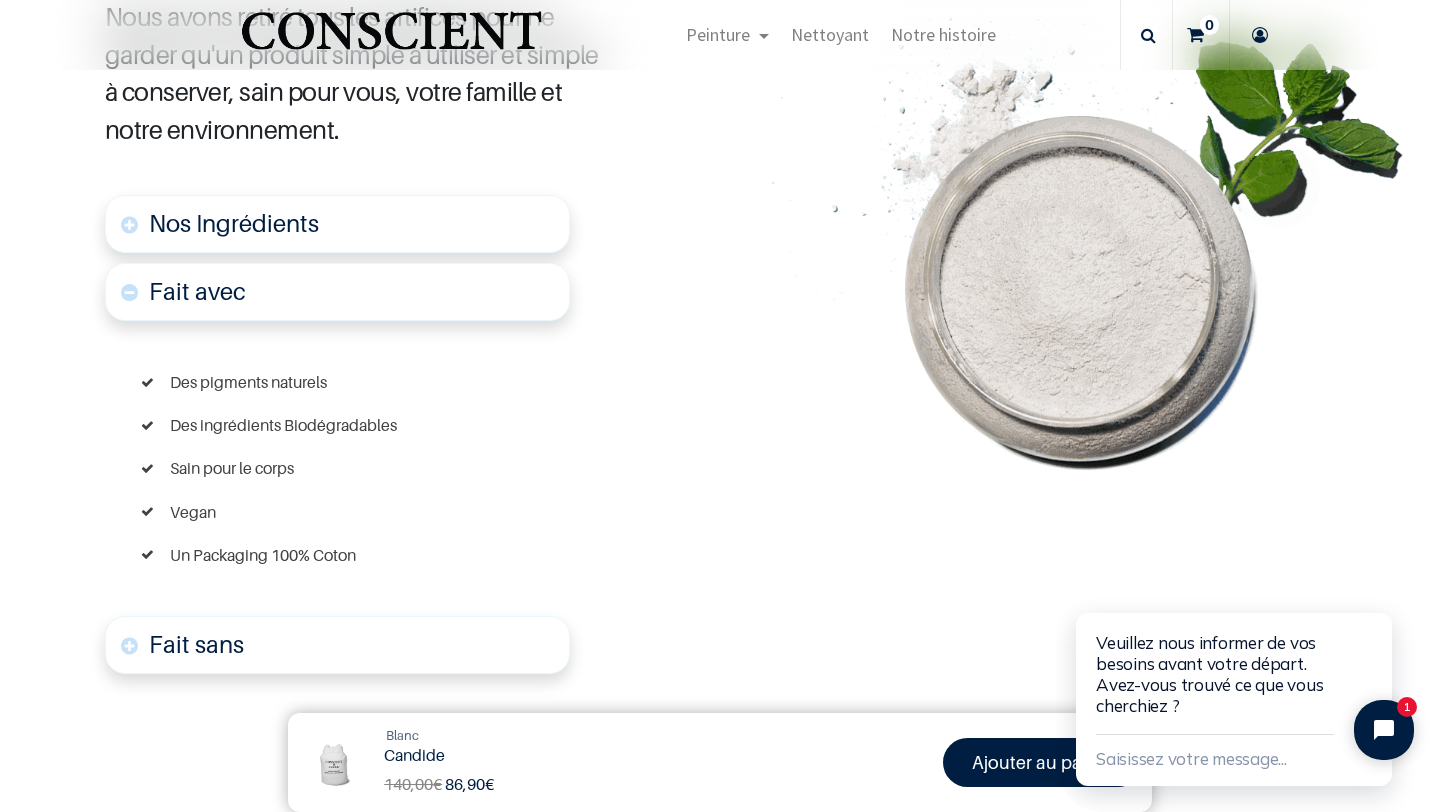 scroll, scrollTop: 1209, scrollLeft: 0, axis: vertical 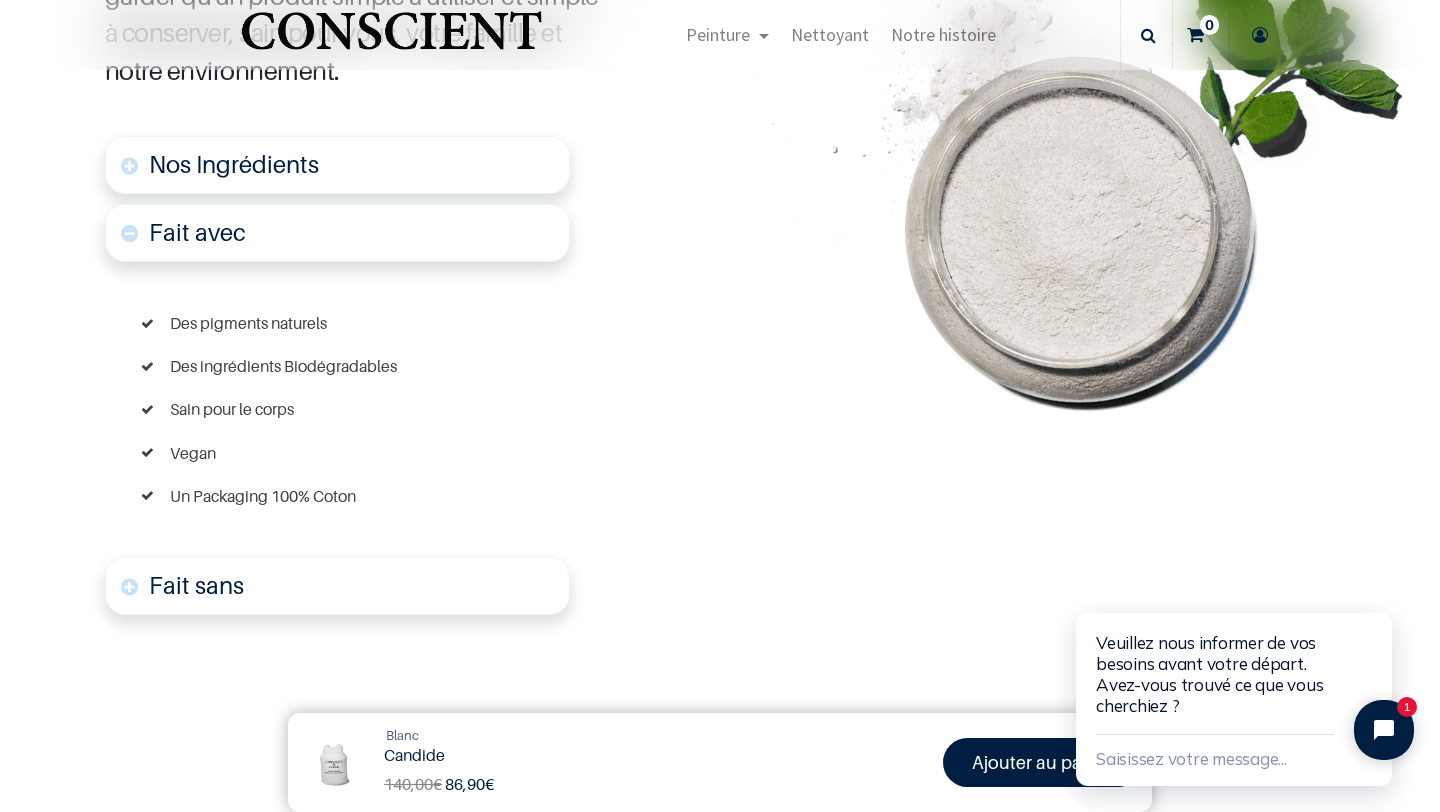click on "Fait avec" at bounding box center [337, 233] 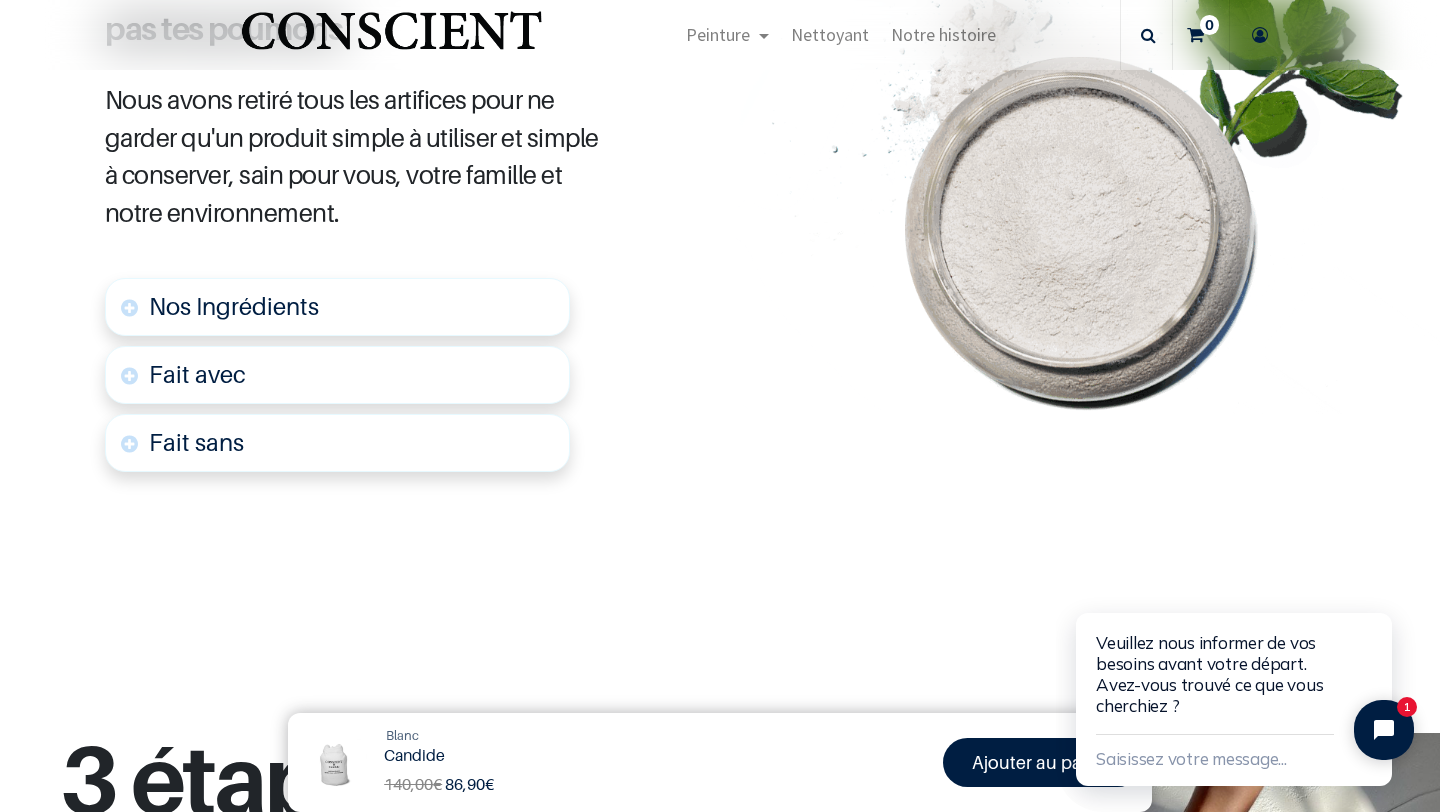click on "Fait sans" at bounding box center (337, 443) 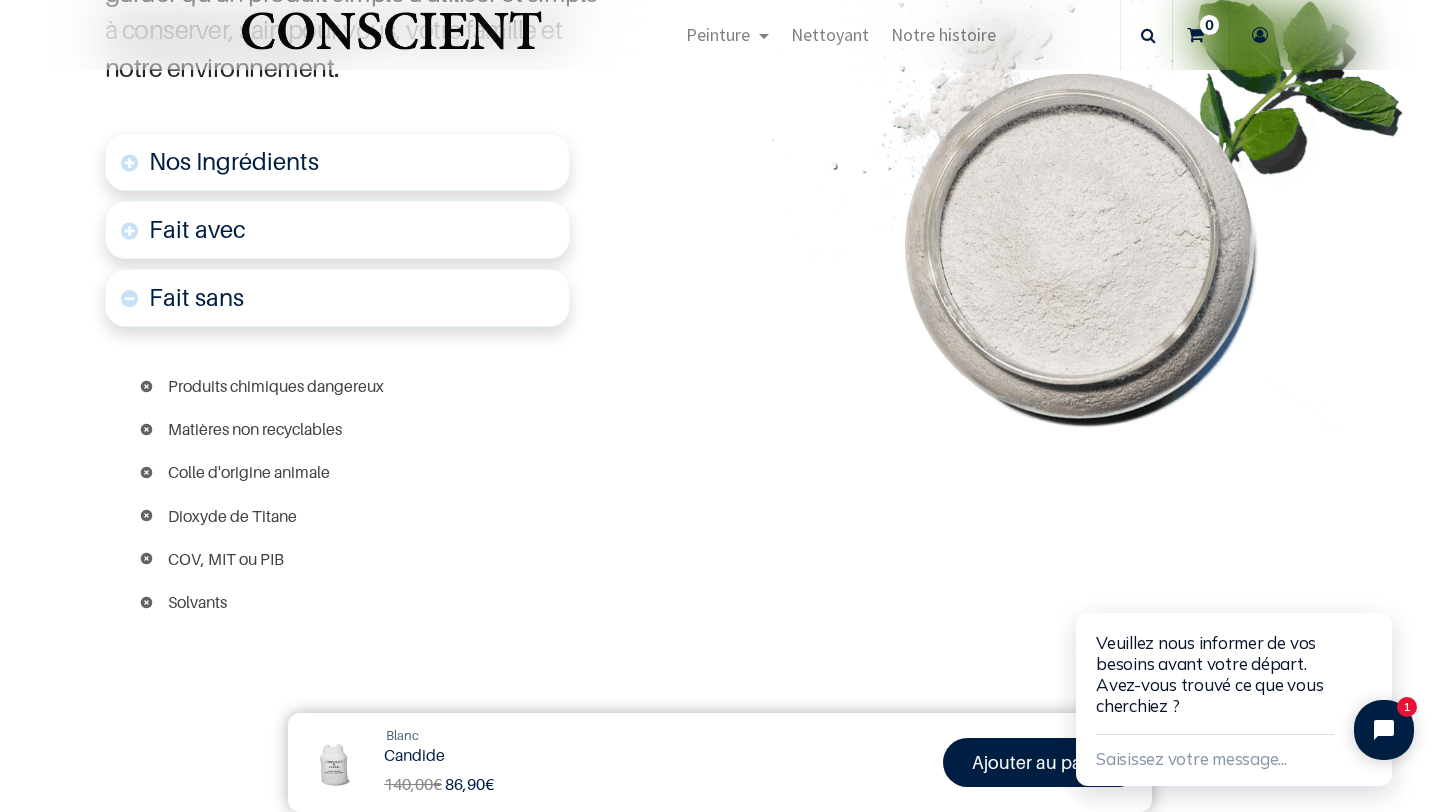 scroll, scrollTop: 1229, scrollLeft: 0, axis: vertical 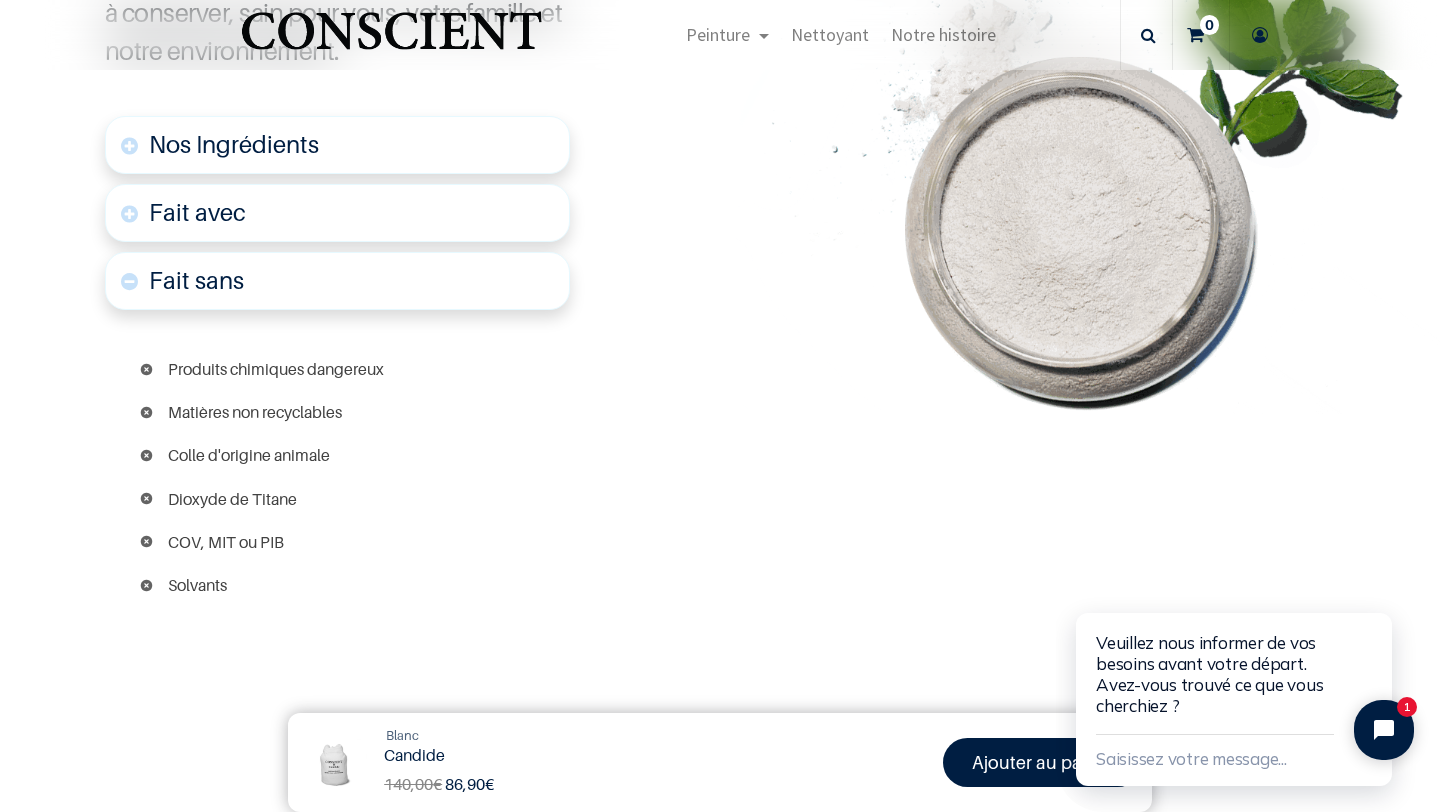 click on "Fait sans" at bounding box center (337, 281) 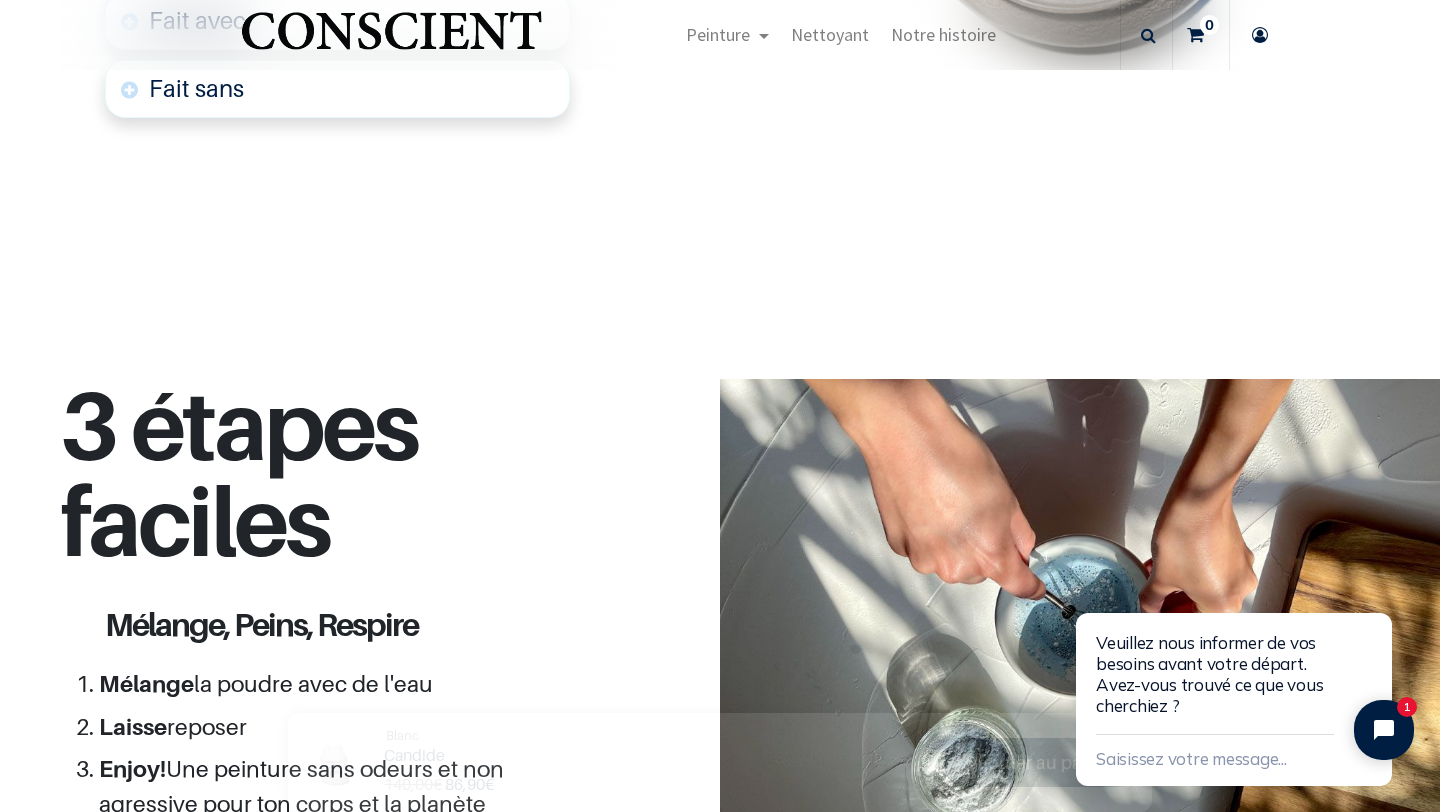 scroll, scrollTop: 350, scrollLeft: 0, axis: vertical 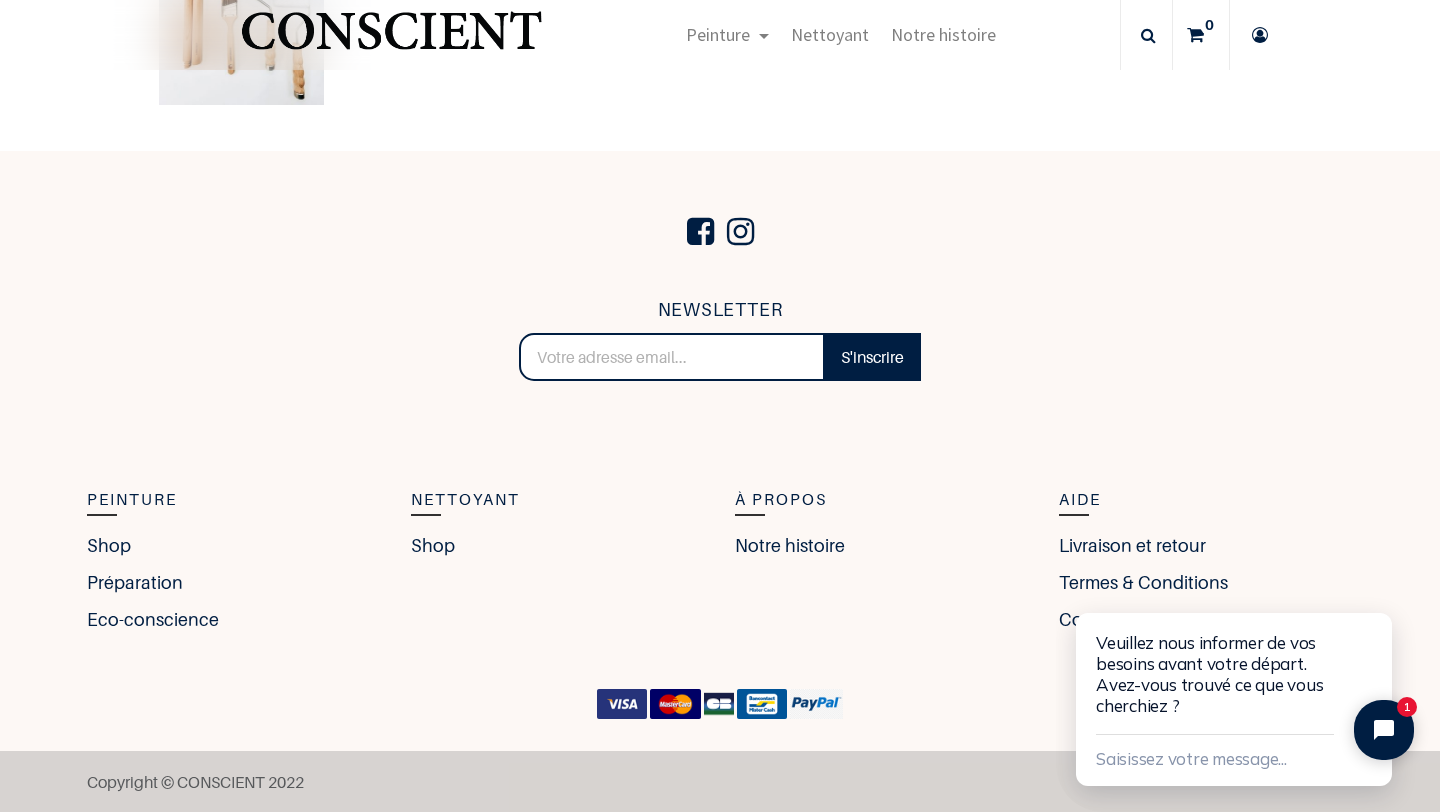 click on "Veuillez nous informer de vos besoins avant votre départ. Avez-vous trouvé ce que vous cherchiez ? Saisissez votre message... 1" 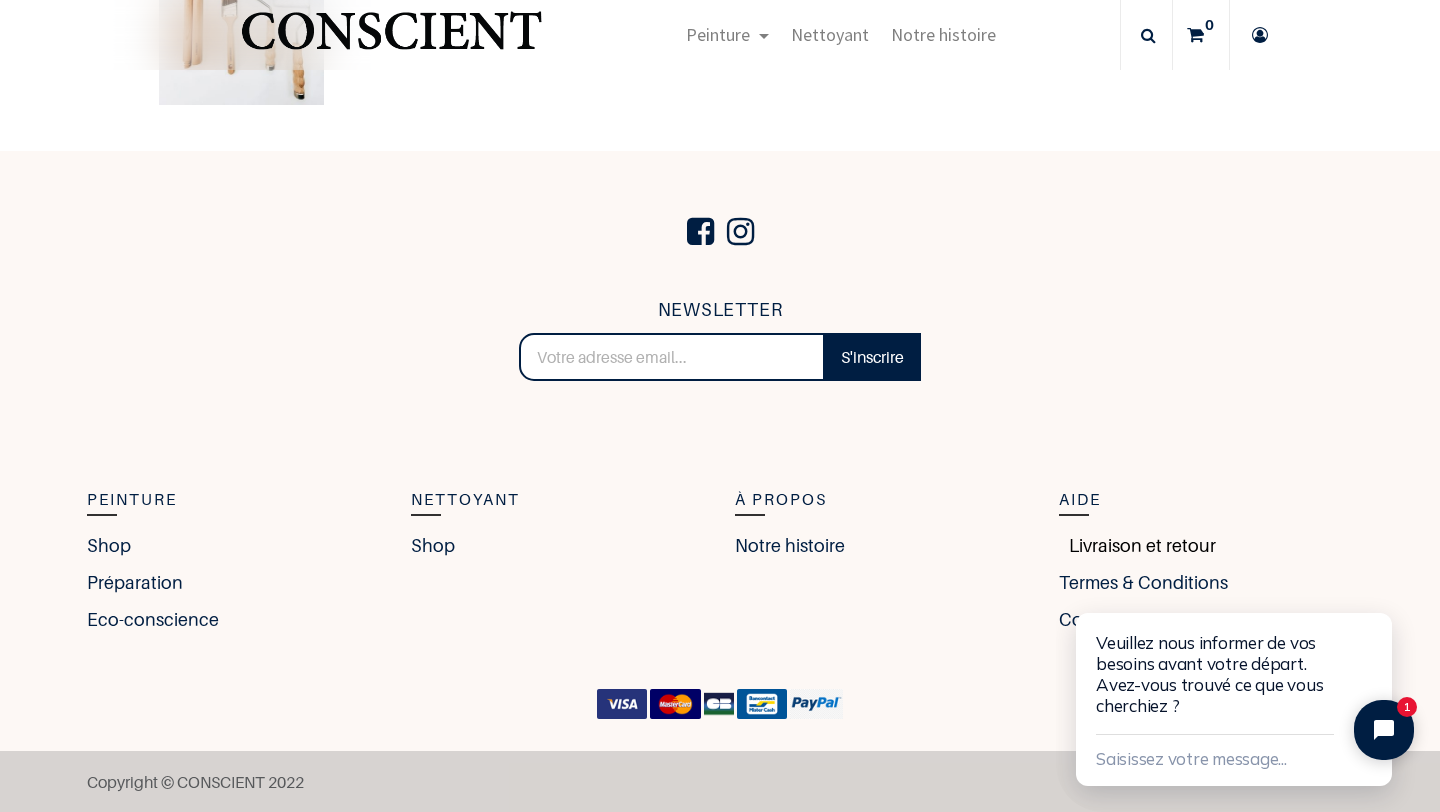 click on "Livraison et retour" at bounding box center (1137, 545) 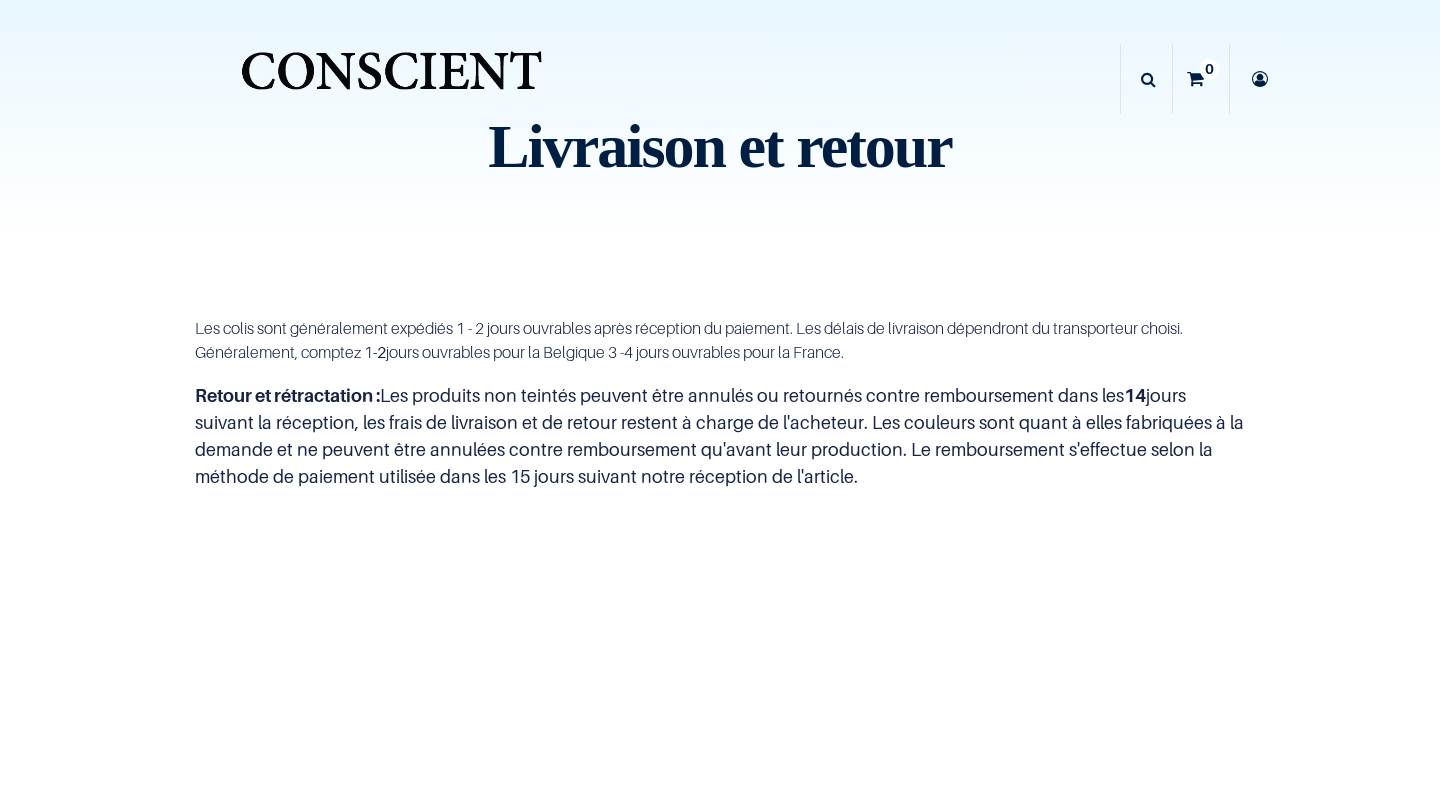scroll, scrollTop: 0, scrollLeft: 0, axis: both 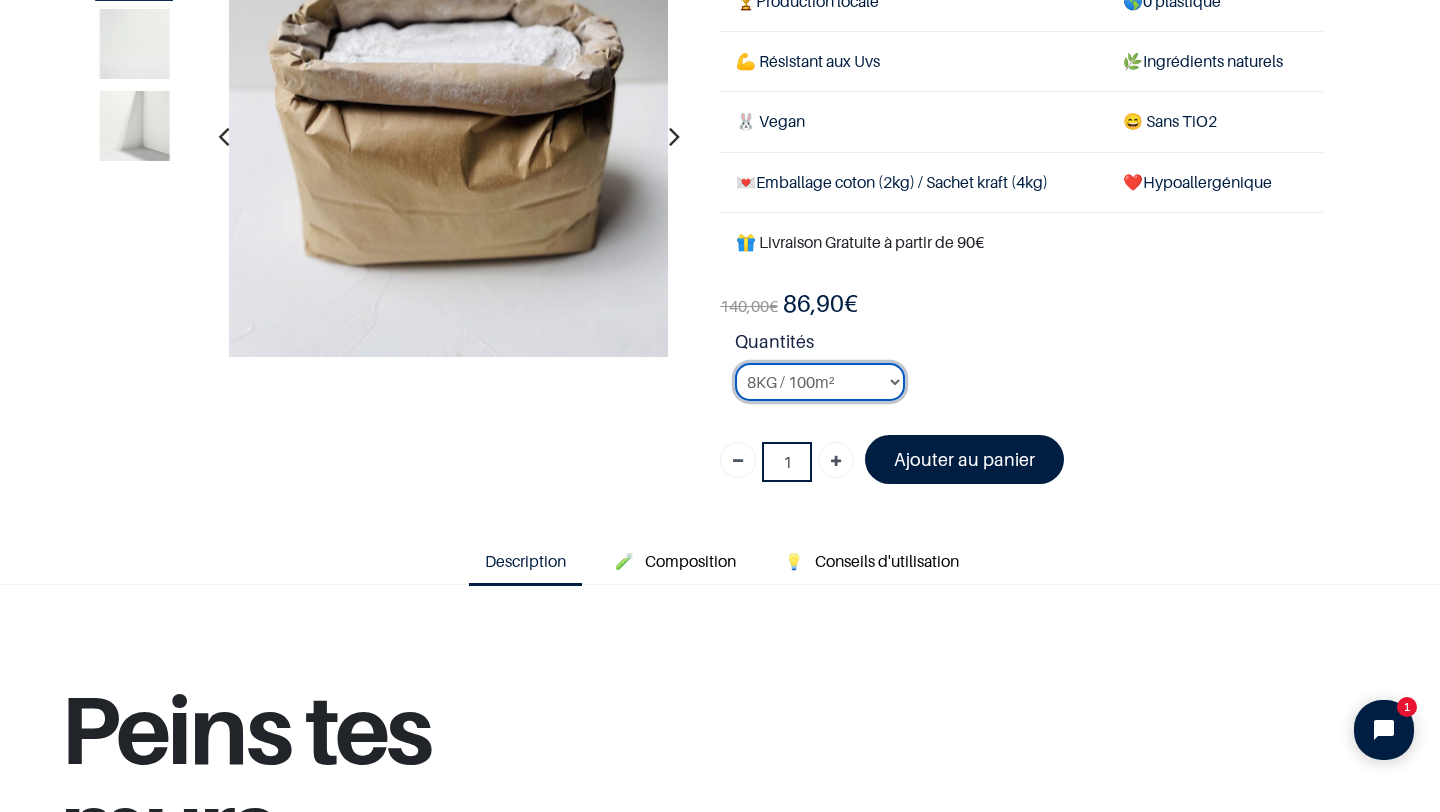 click on "2KG / 25m²
4KG / 50m²
8KG / 100m²
Testeur" at bounding box center [820, 382] 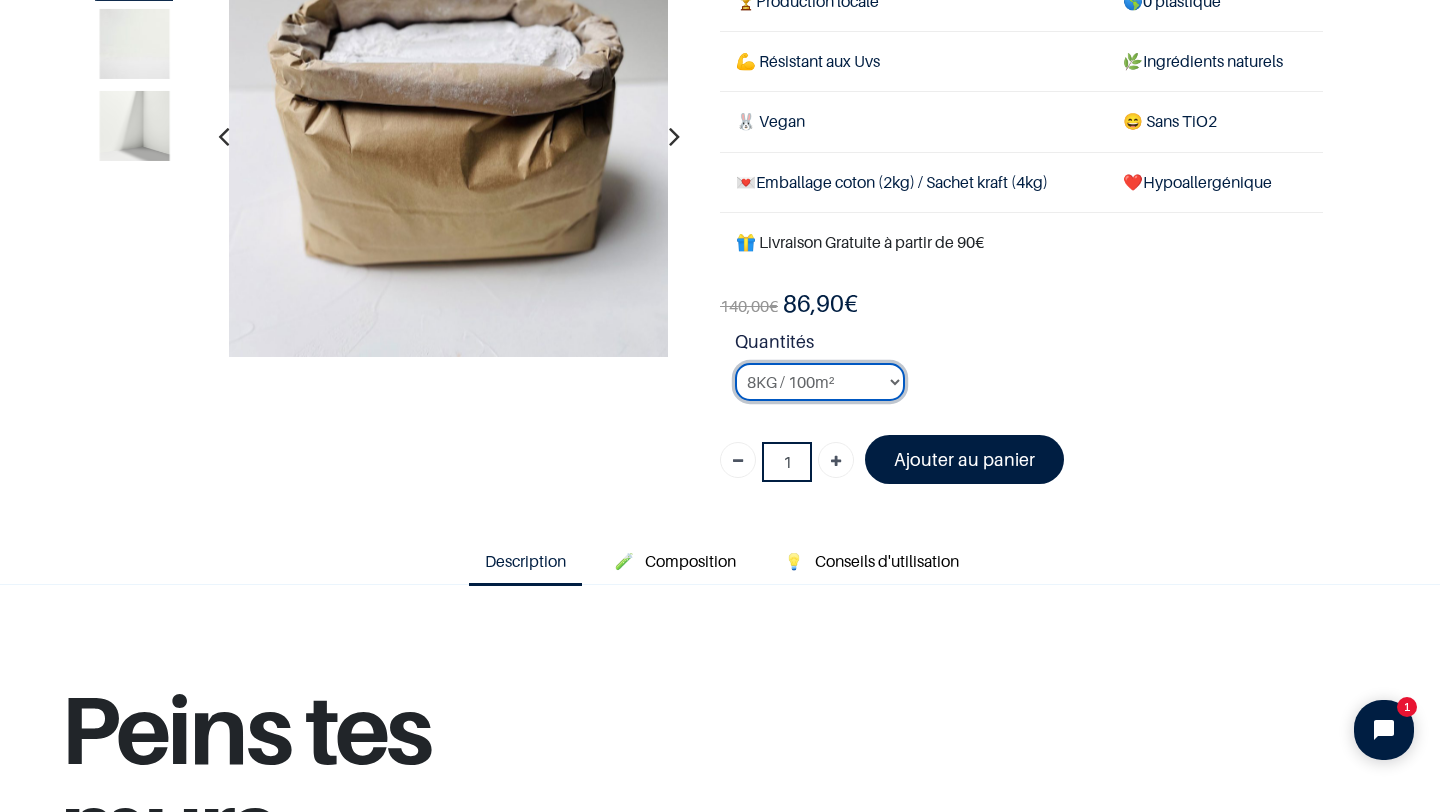 select on "50" 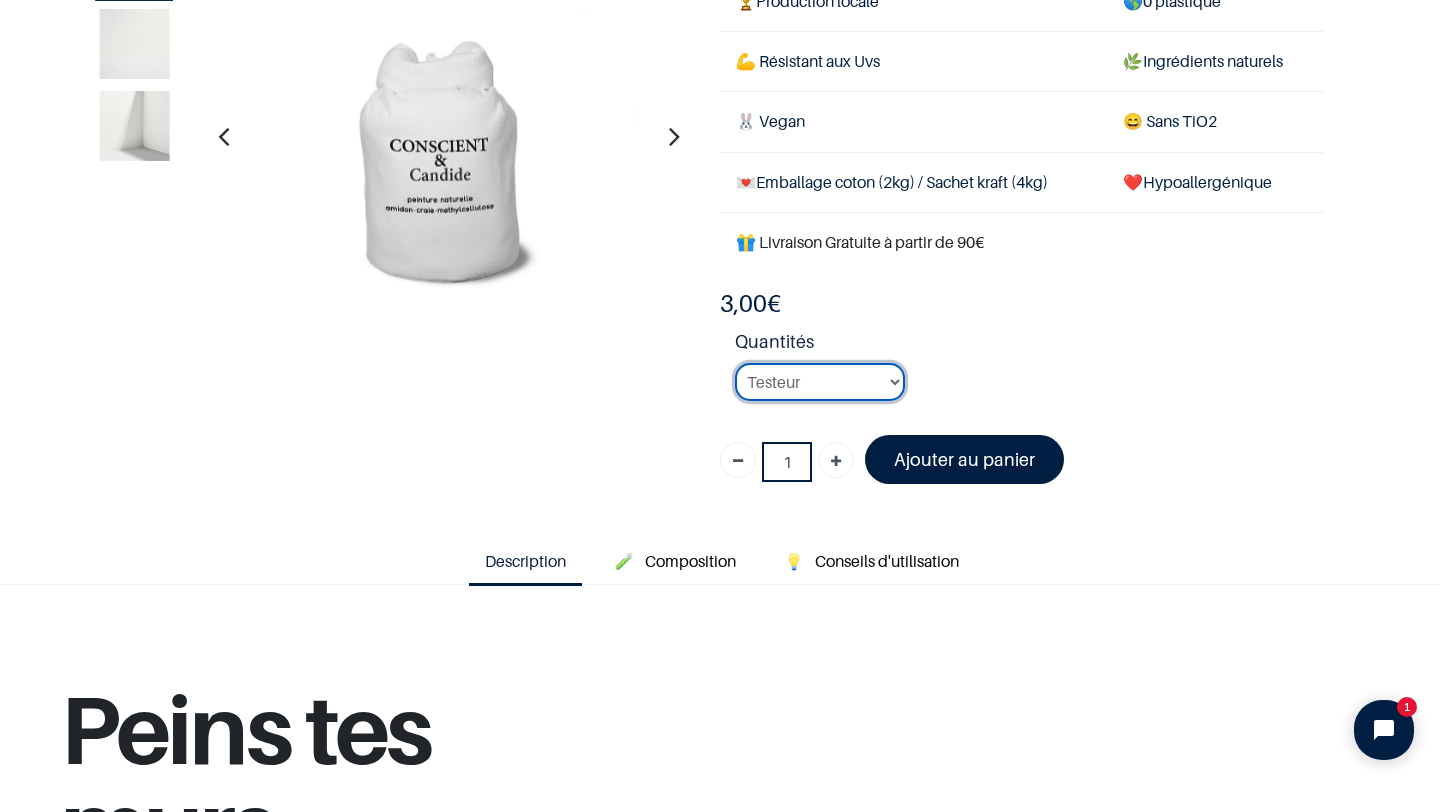 click on "2KG / 25m²
4KG / 50m²
8KG / 100m²
Testeur" at bounding box center (820, 382) 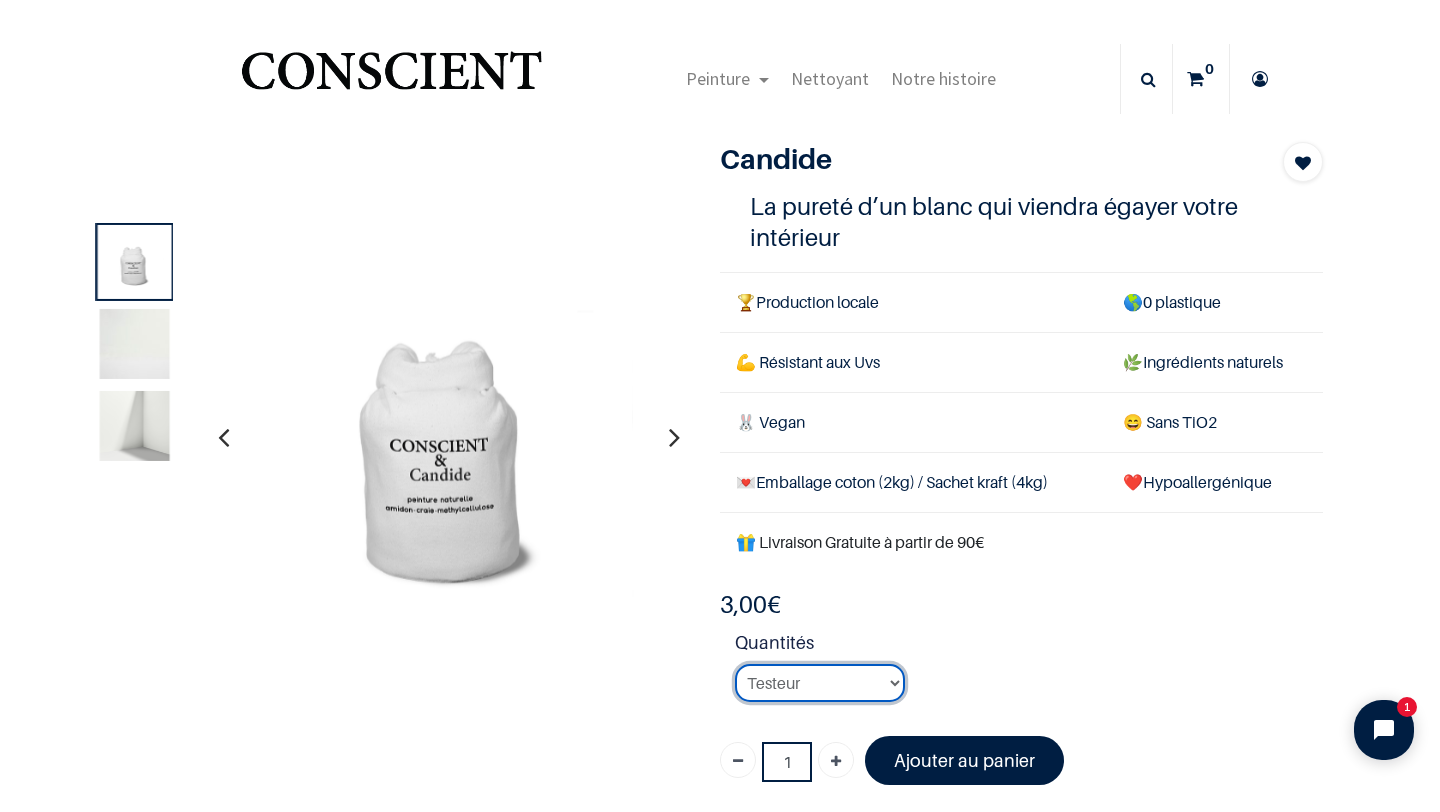 scroll, scrollTop: 10, scrollLeft: 0, axis: vertical 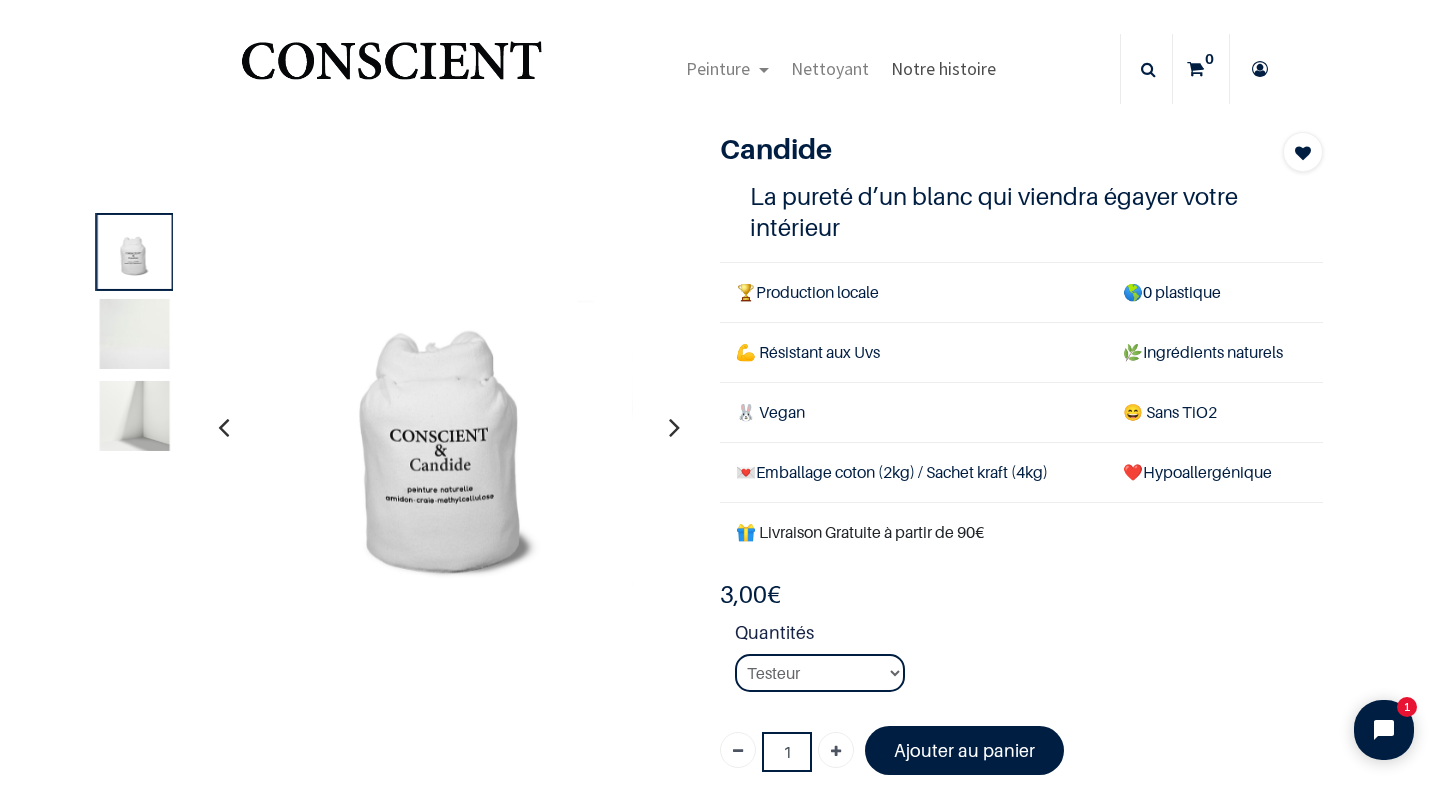click on "Notre histoire" at bounding box center (943, 68) 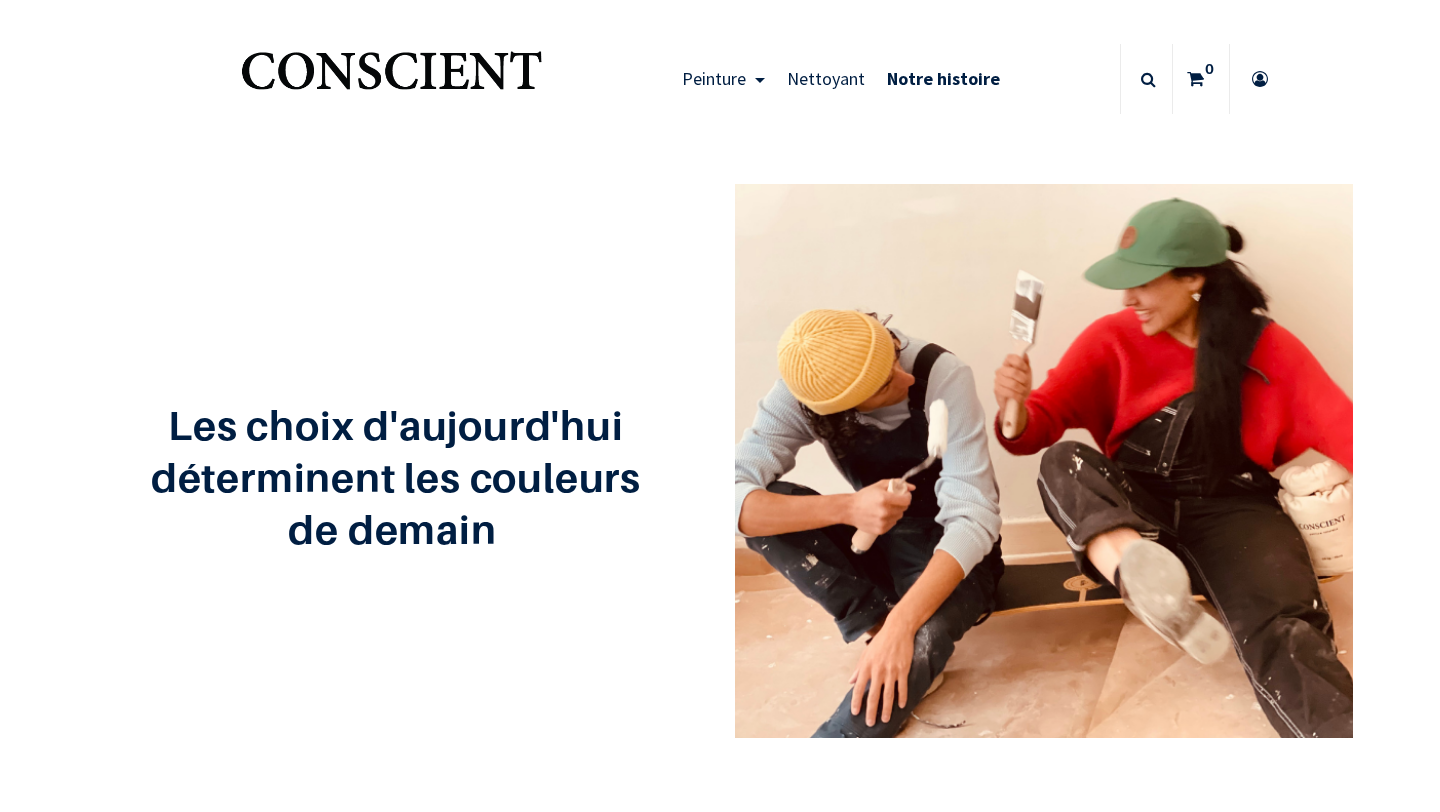 scroll, scrollTop: 0, scrollLeft: 0, axis: both 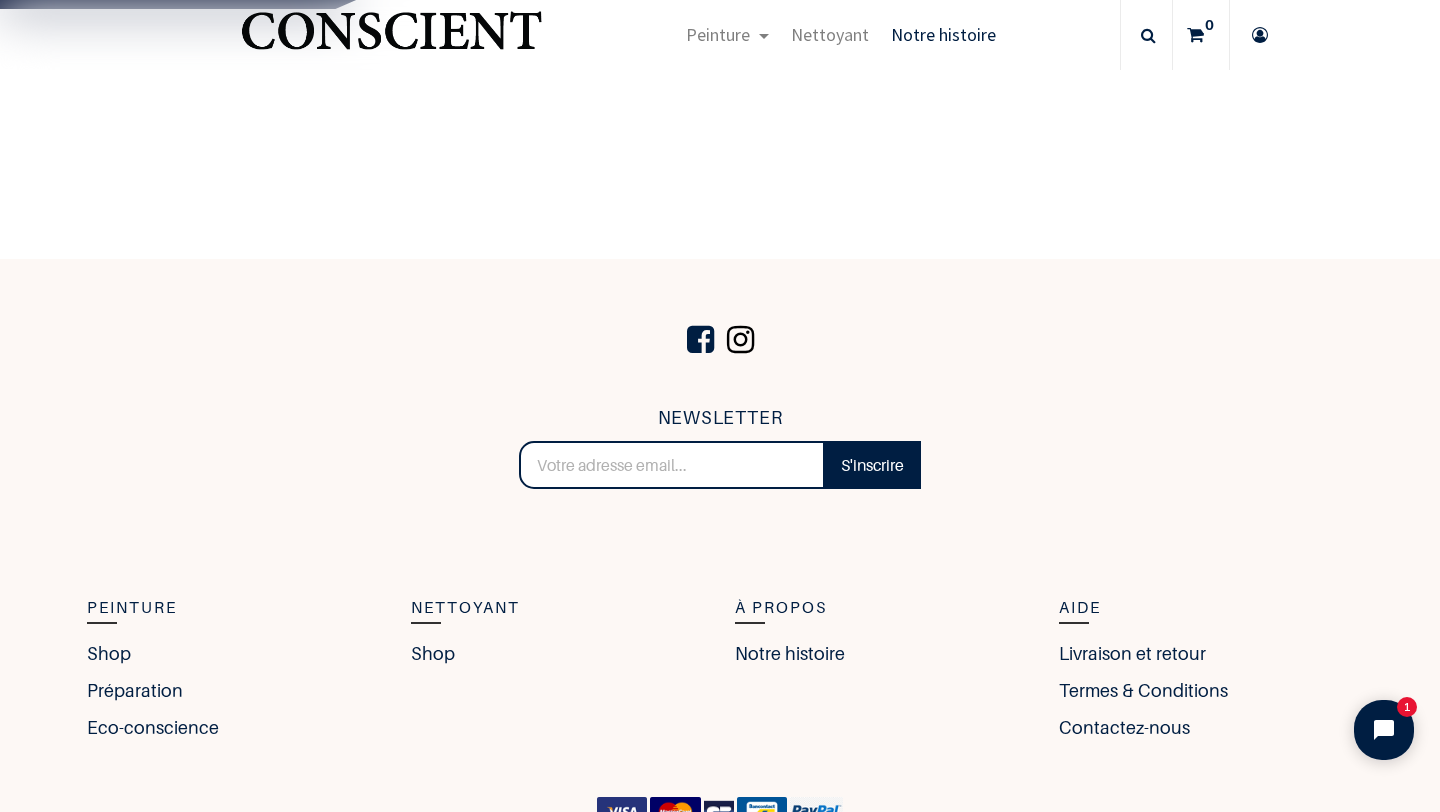 click at bounding box center [740, 340] 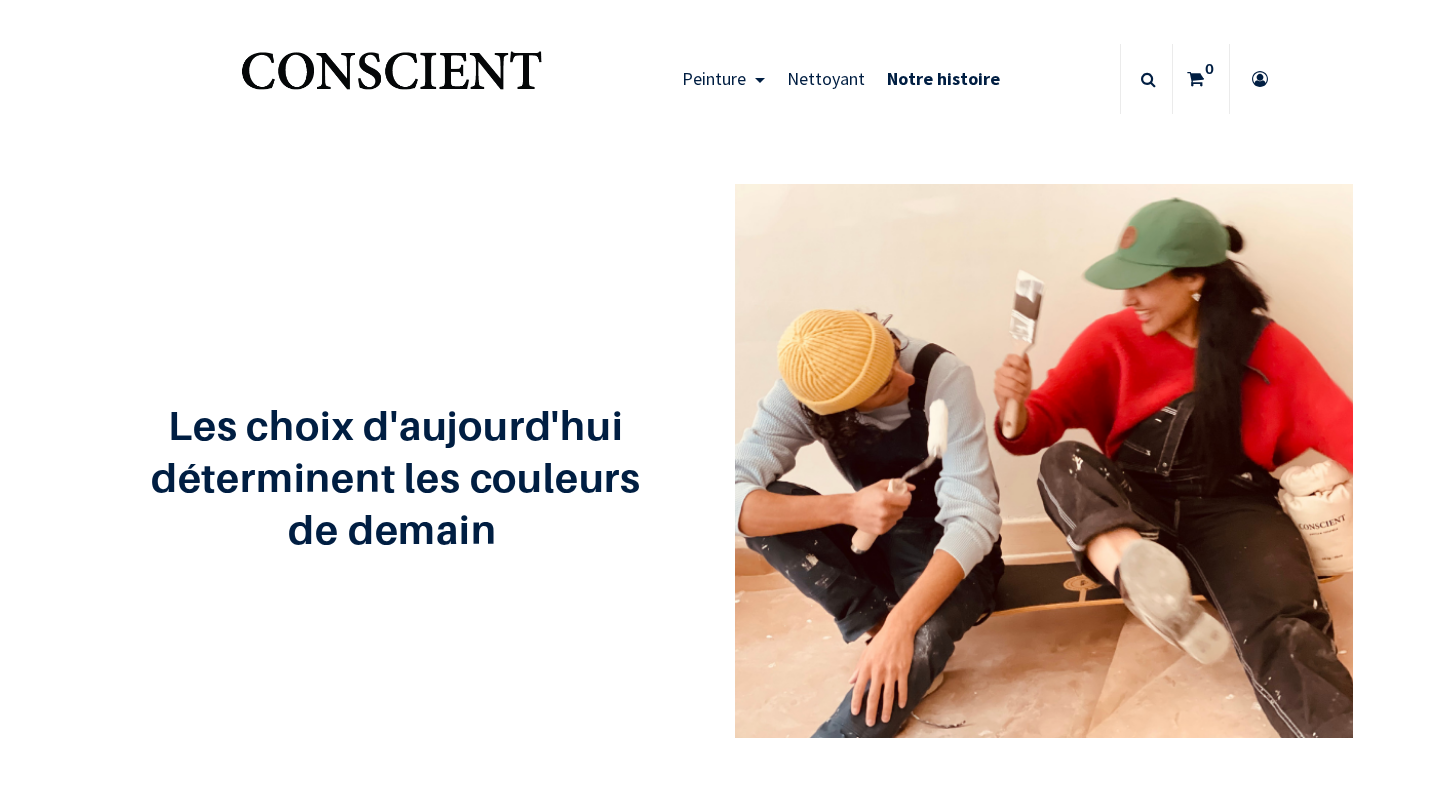 scroll, scrollTop: 0, scrollLeft: 0, axis: both 